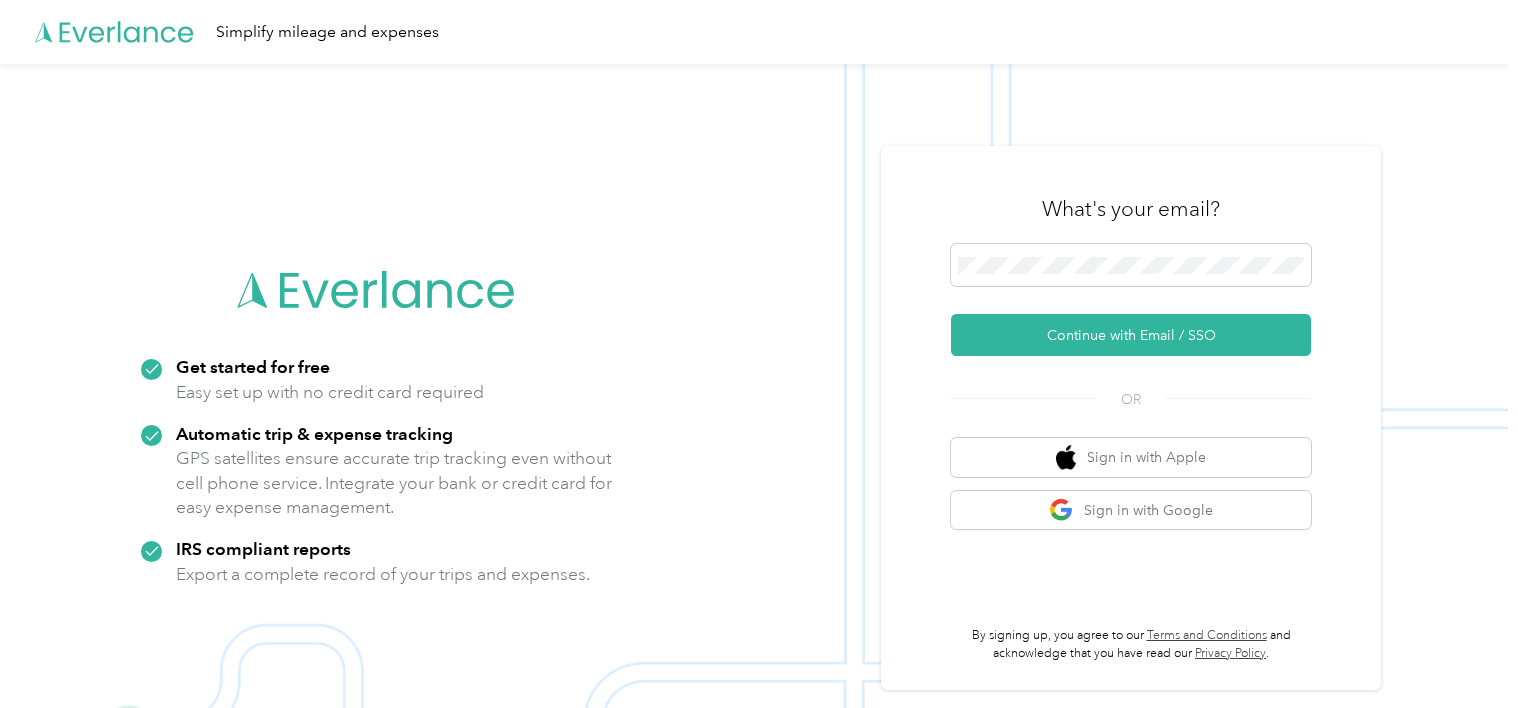 scroll, scrollTop: 0, scrollLeft: 0, axis: both 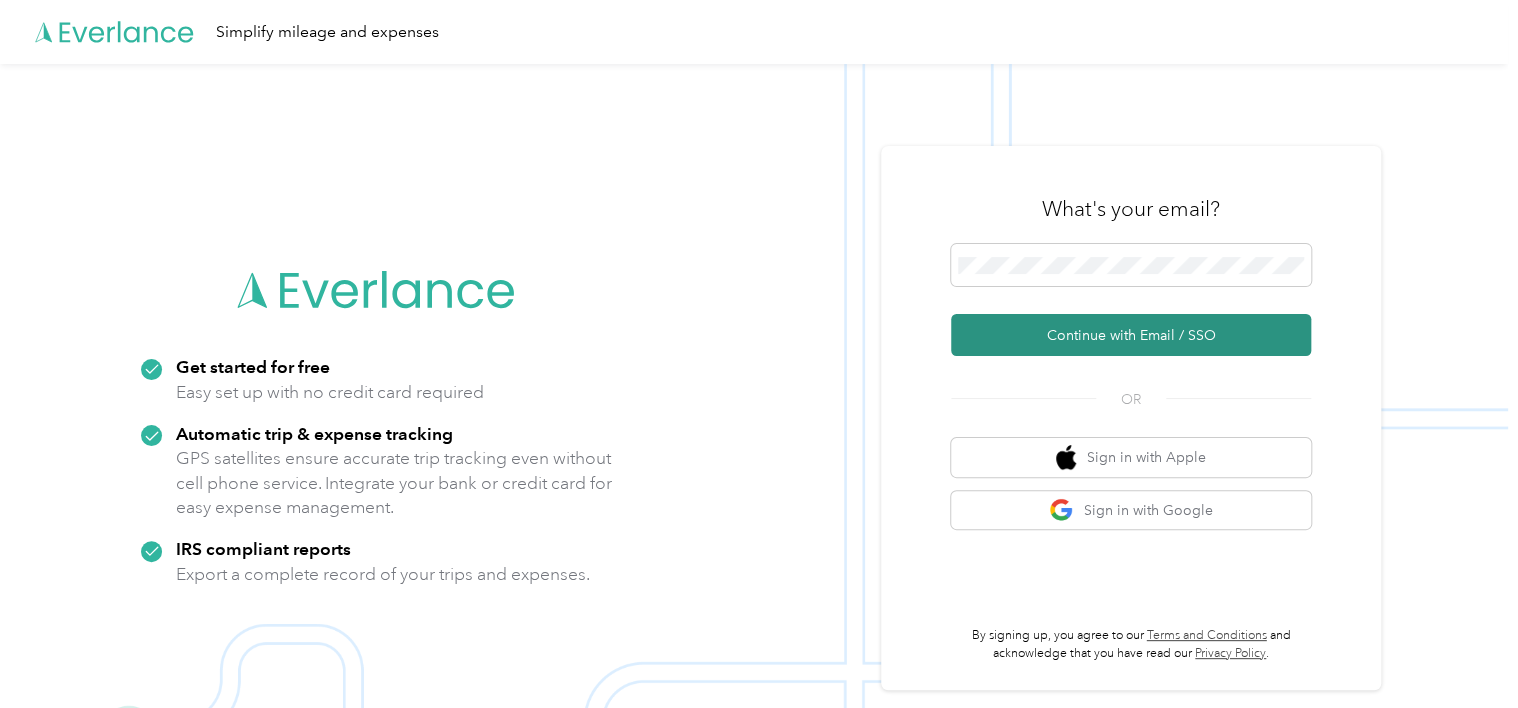 click on "Continue with Email / SSO" at bounding box center [1131, 335] 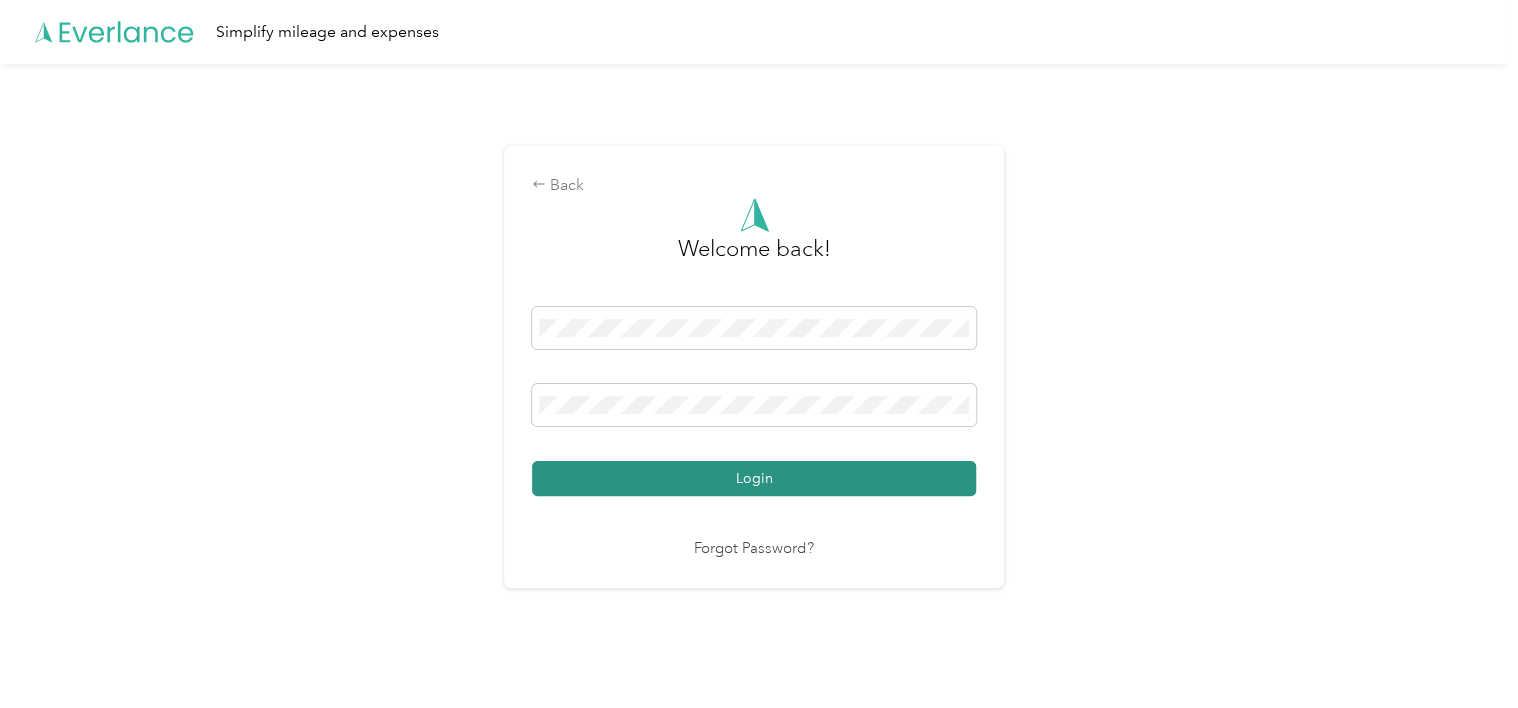 click on "Login" at bounding box center [754, 478] 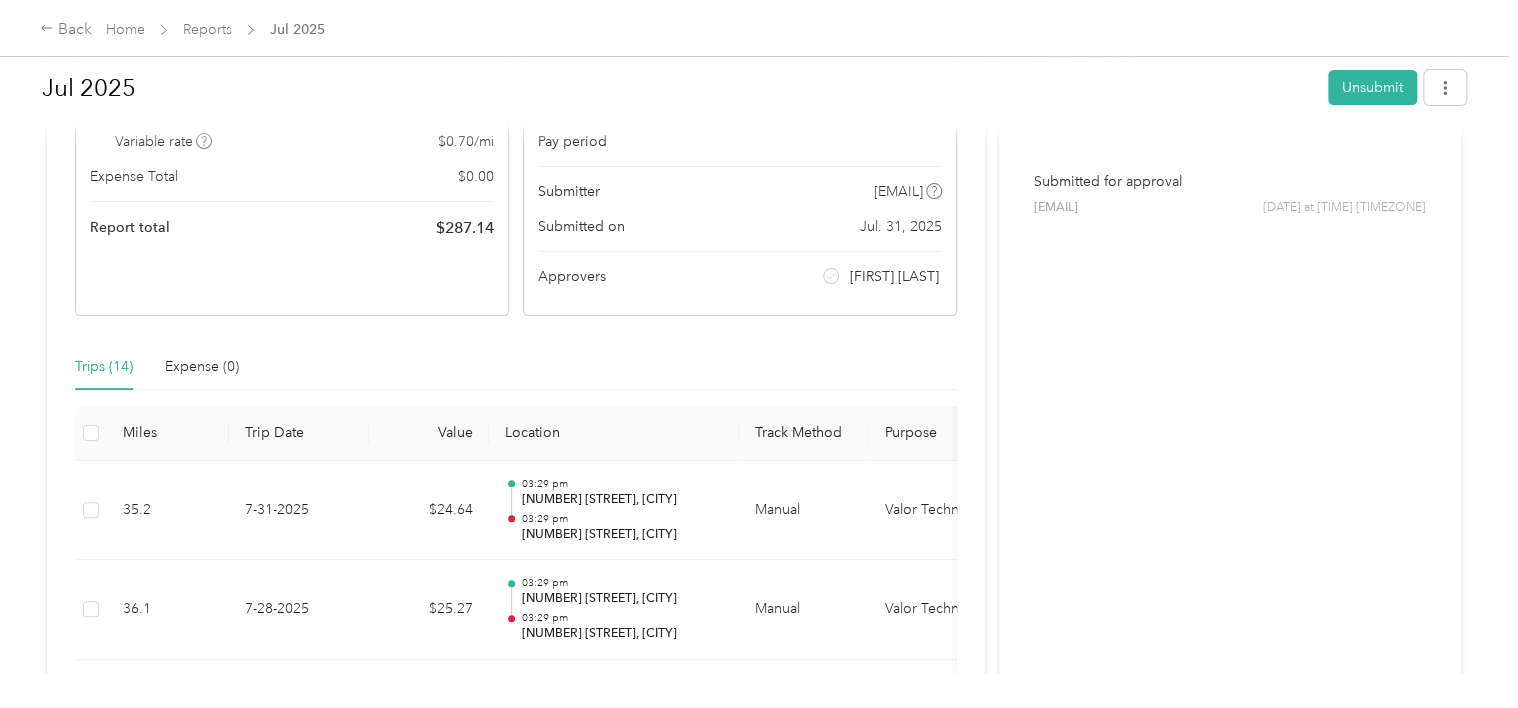 scroll, scrollTop: 0, scrollLeft: 0, axis: both 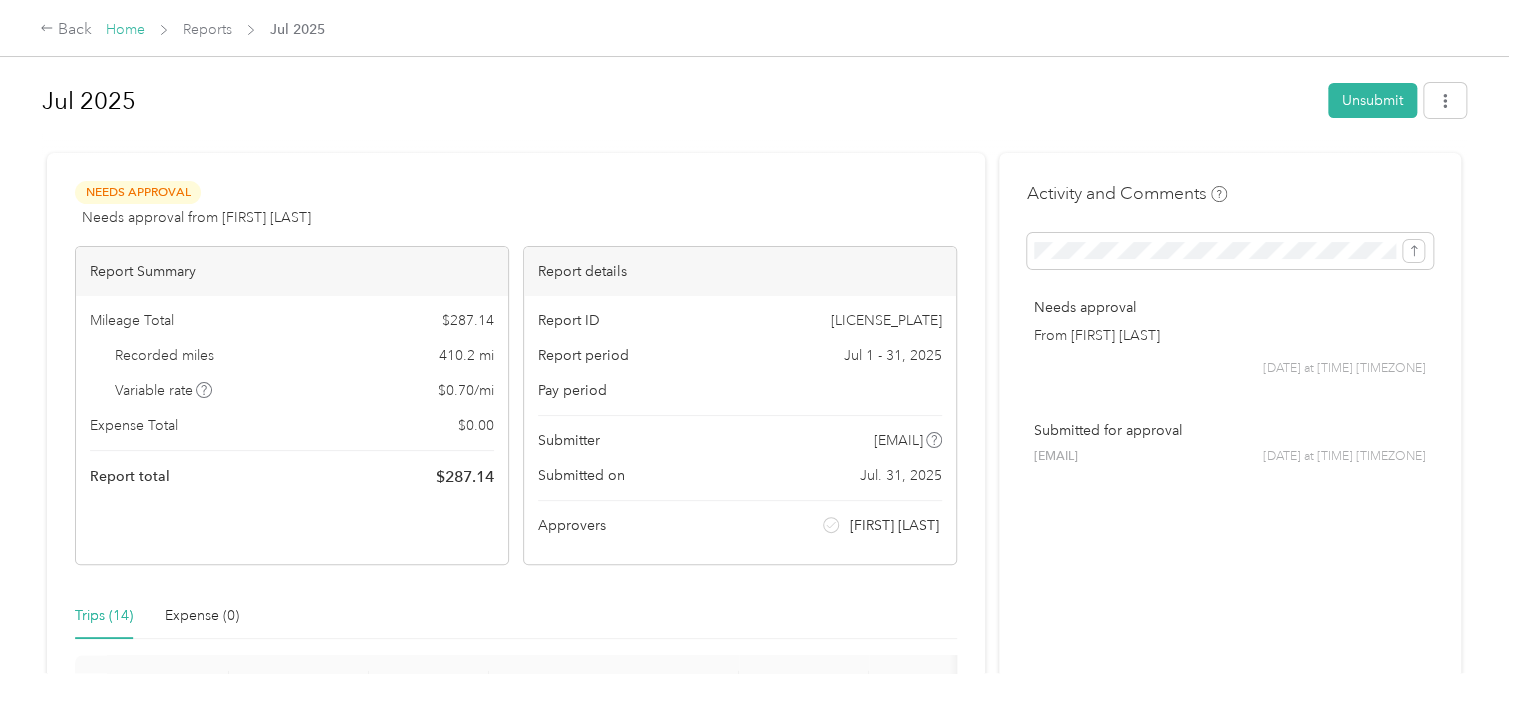 click on "Home" at bounding box center (125, 29) 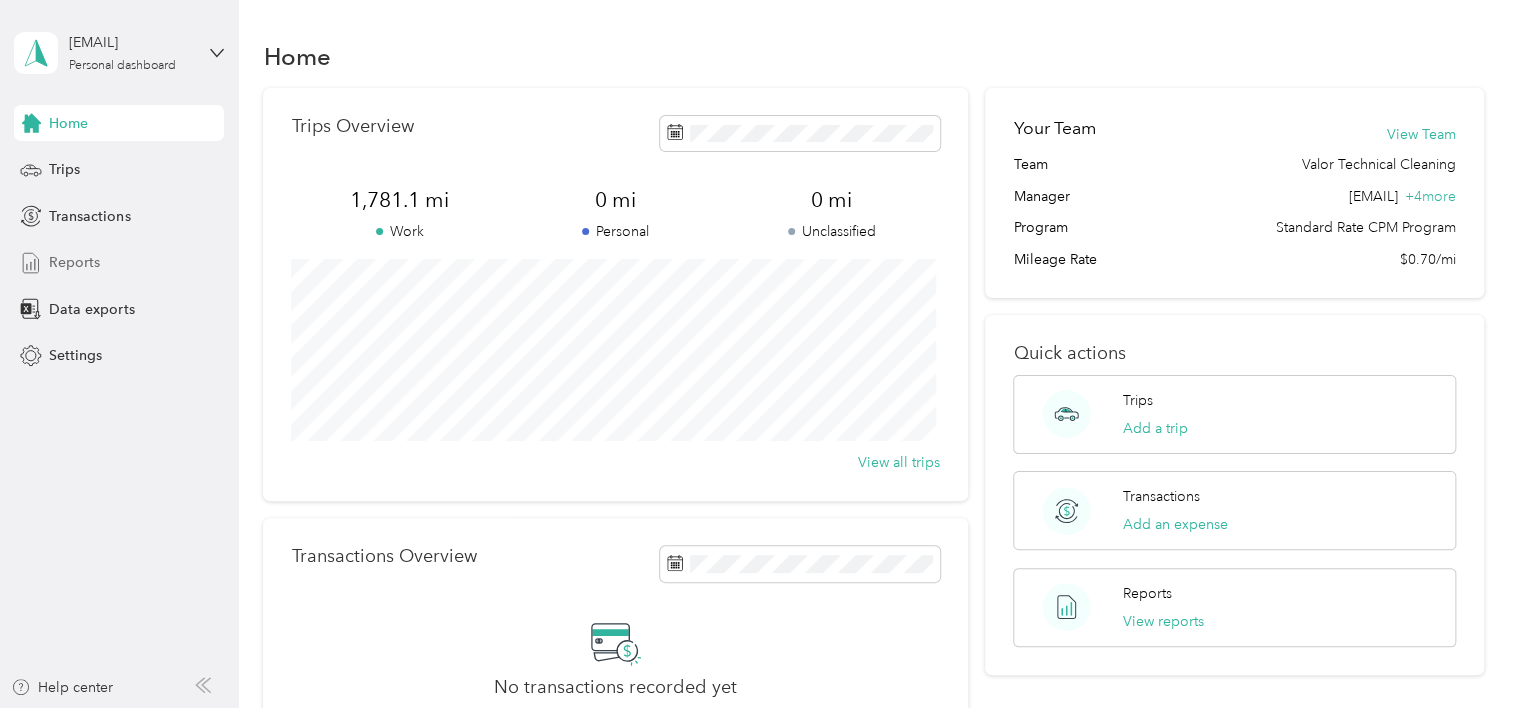 click on "Reports" at bounding box center [74, 262] 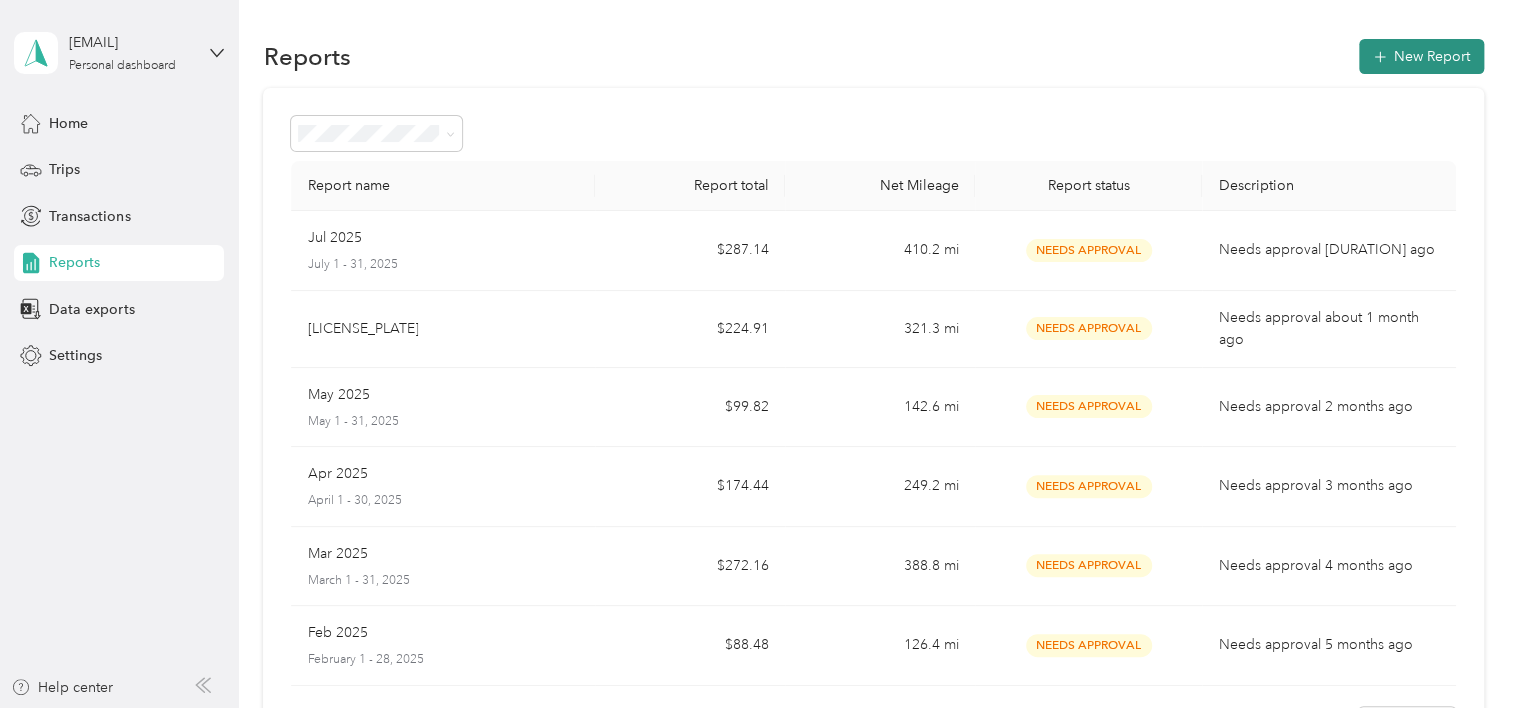click on "New Report" at bounding box center (1421, 56) 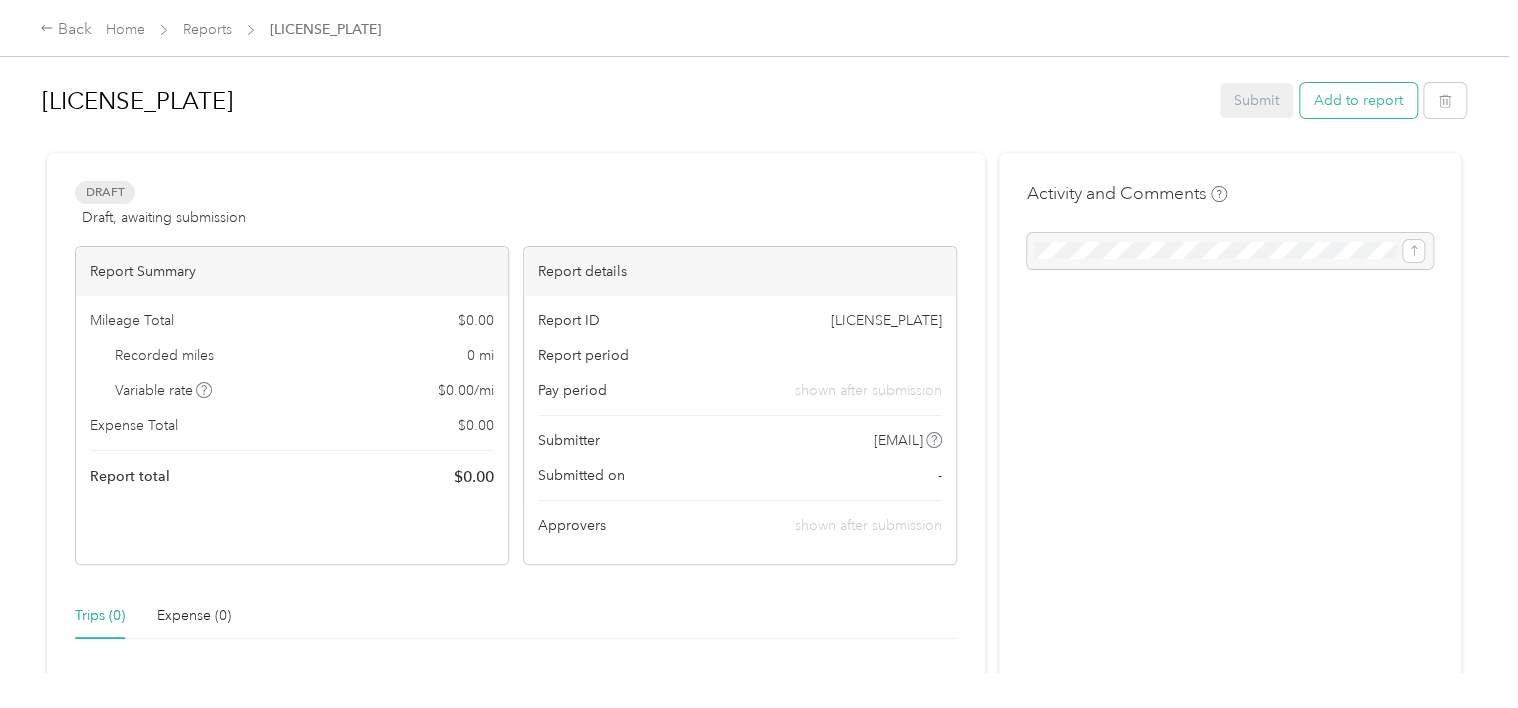 click on "Add to report" at bounding box center [1358, 100] 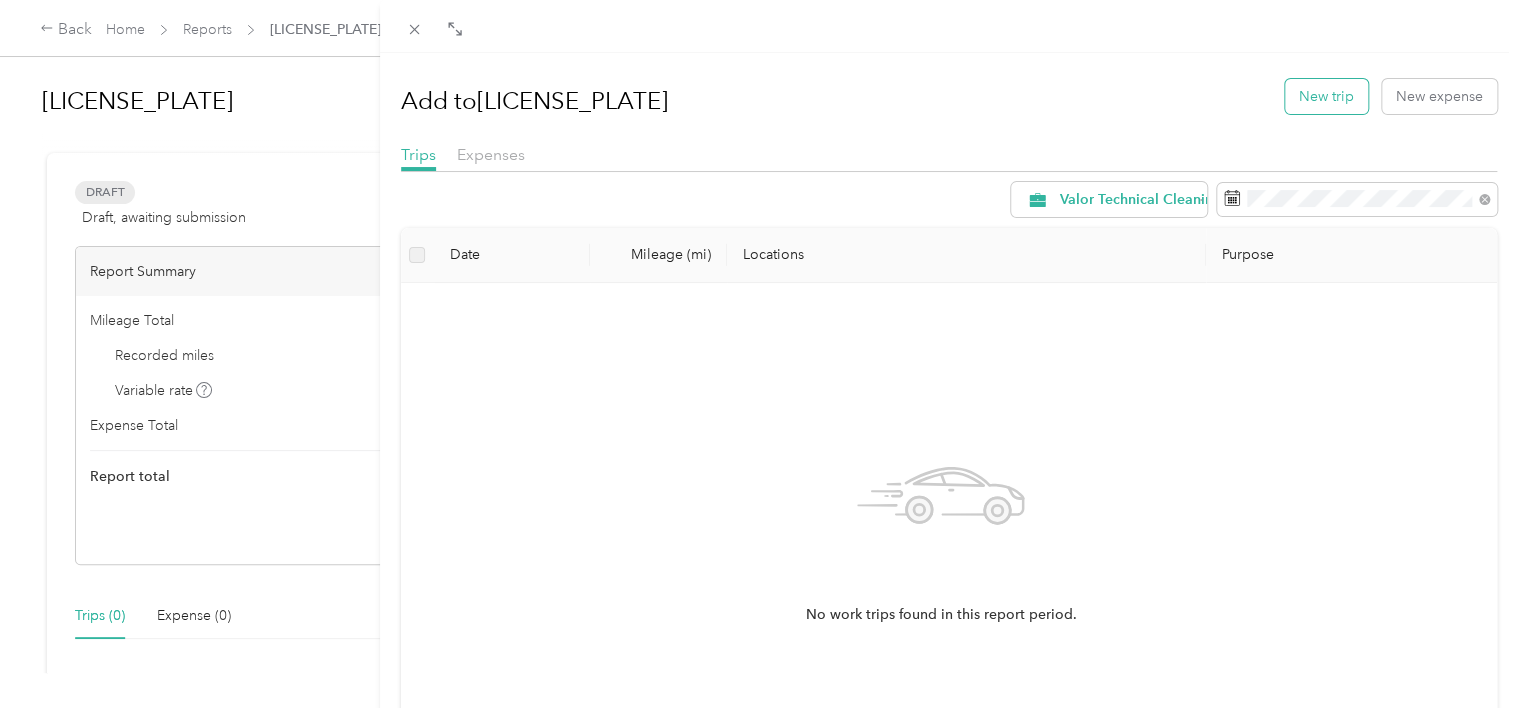 click on "New trip" at bounding box center [1326, 96] 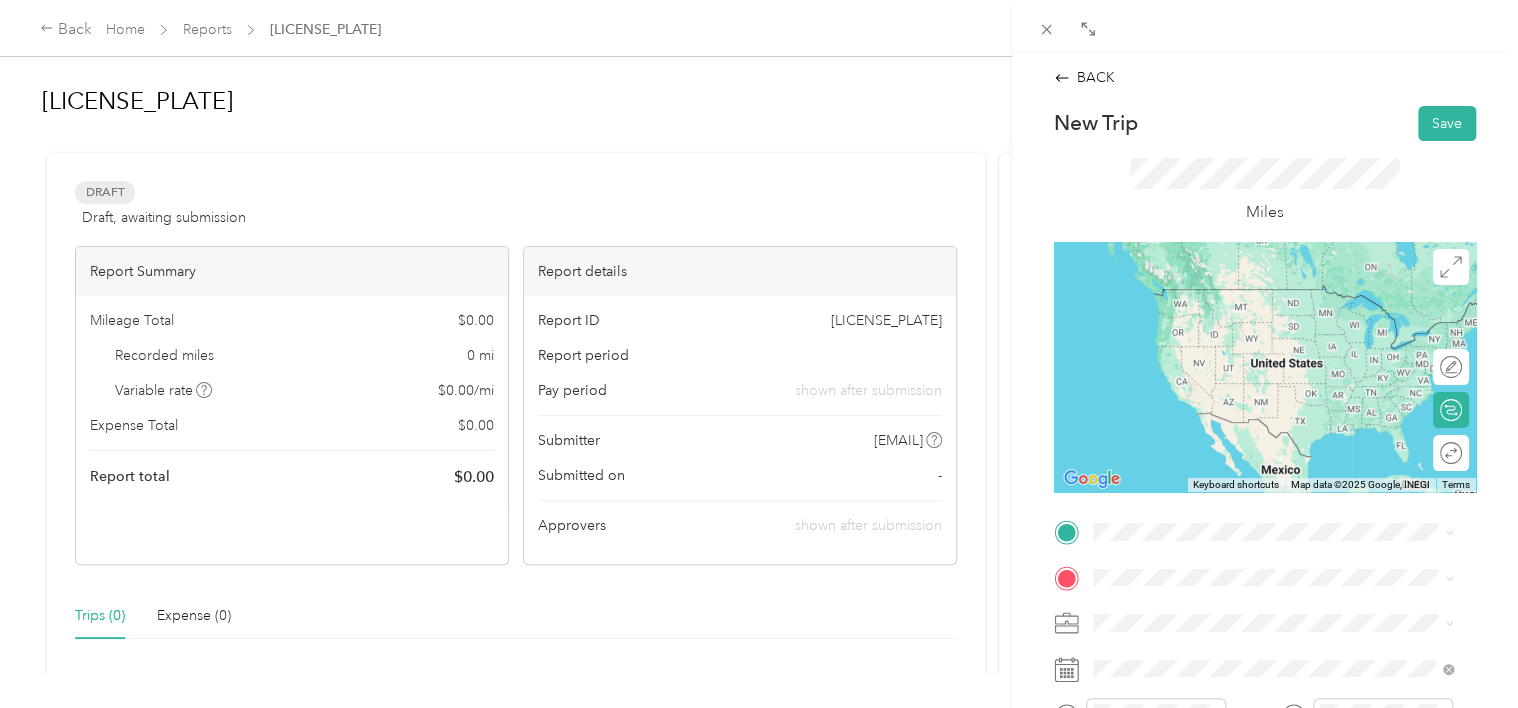 click on "[NUMBER] [STREET]
[CITY], [STATE] [POSTAL_CODE], [COUNTRY]" at bounding box center (1274, 296) 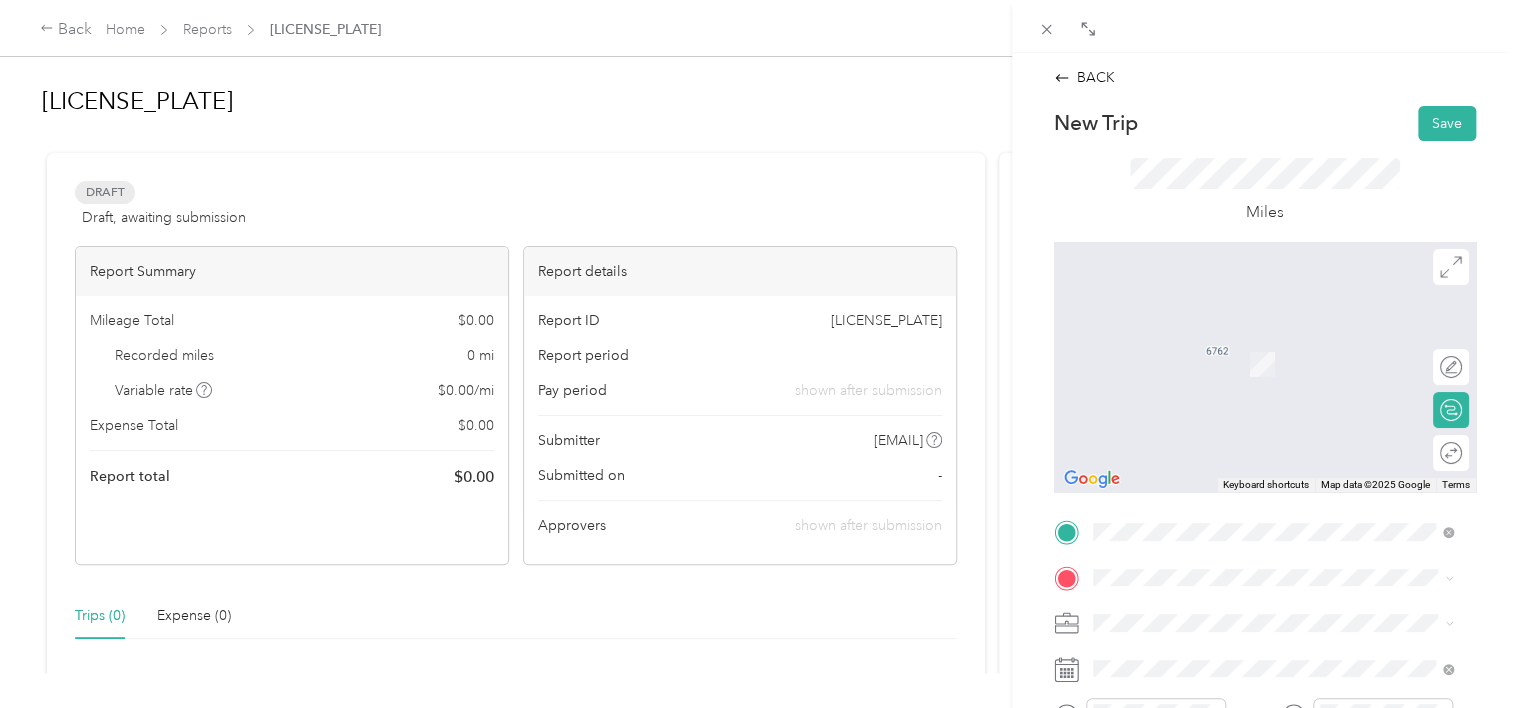 click on "[NUMBER] [STREET]
[CITY], [STATE] [POSTAL_CODE], [COUNTRY]" at bounding box center (1274, 340) 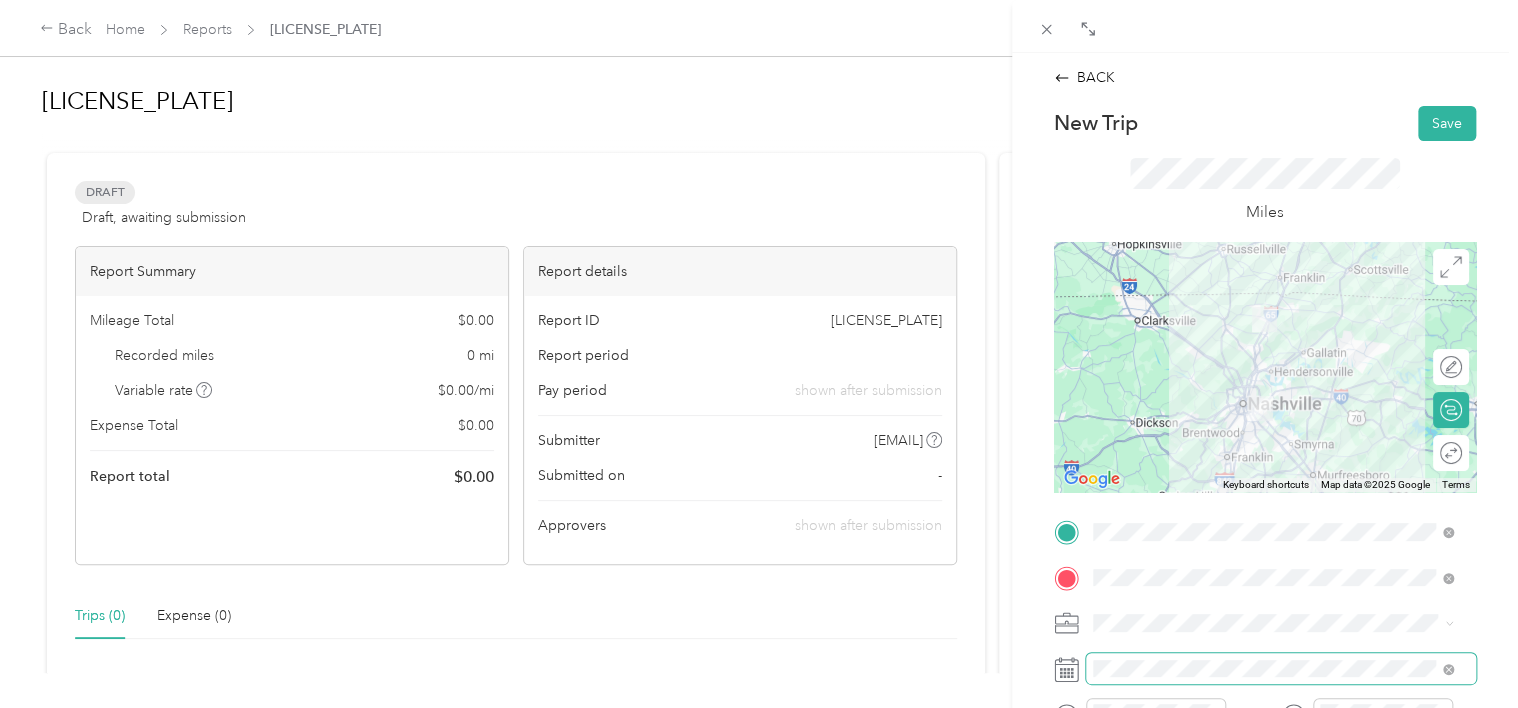 click at bounding box center [1281, 669] 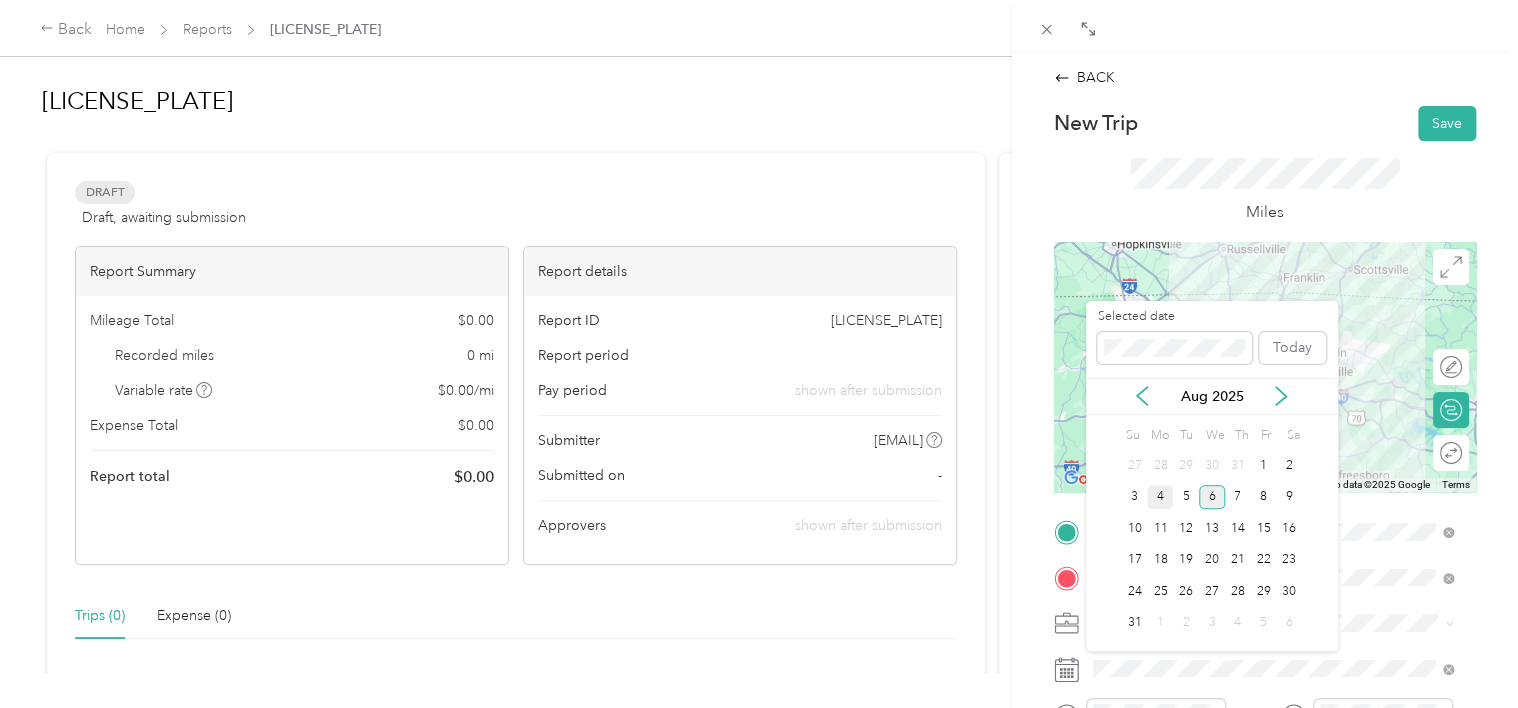 click on "4" at bounding box center (1160, 497) 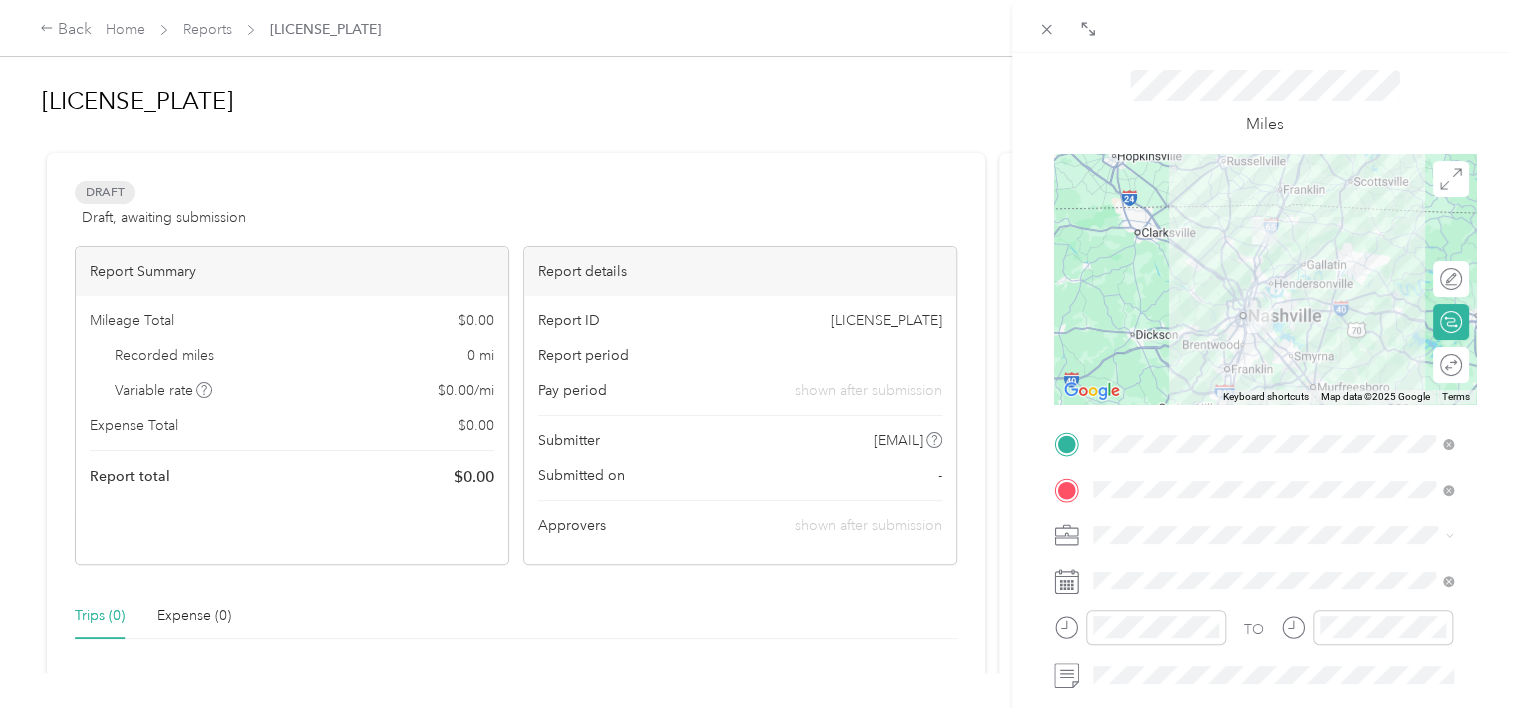 scroll, scrollTop: 0, scrollLeft: 0, axis: both 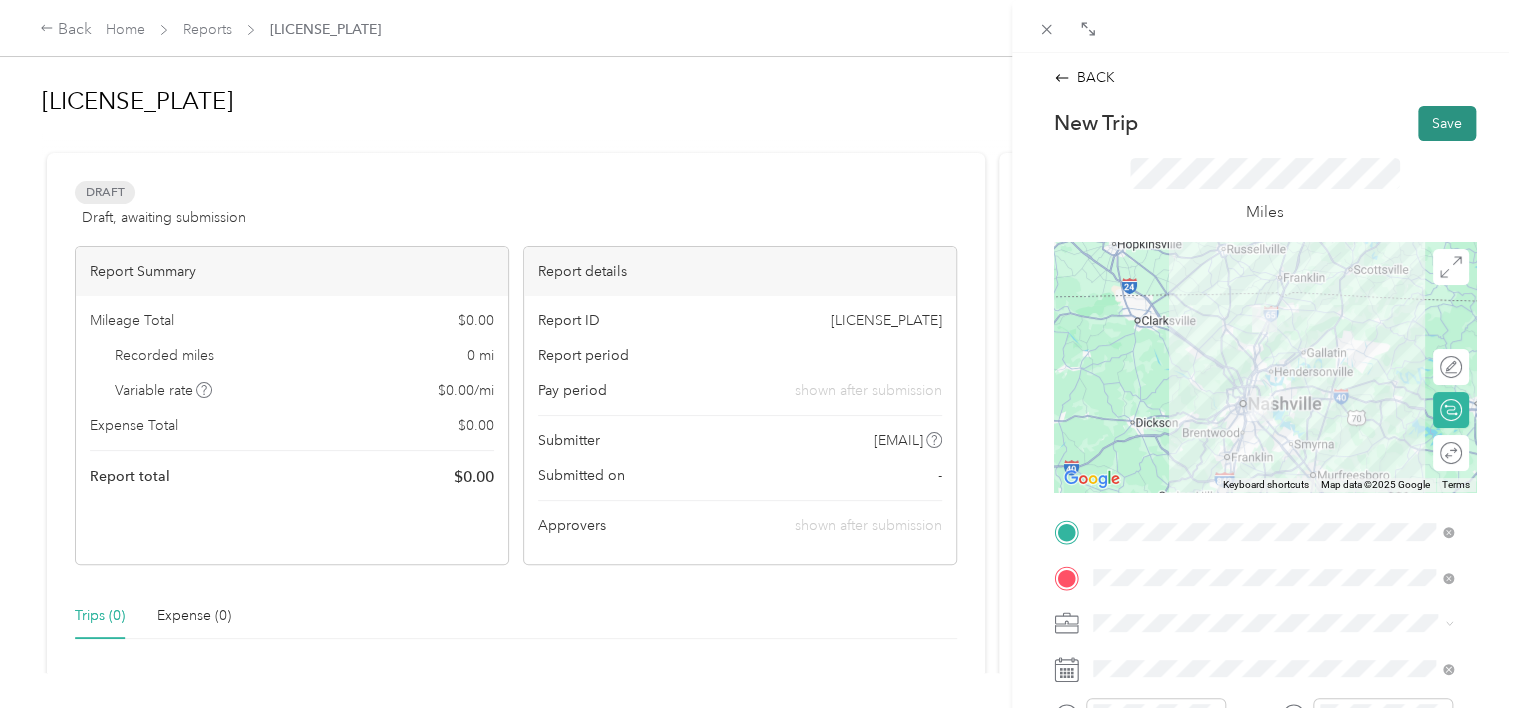 click on "Save" at bounding box center (1447, 123) 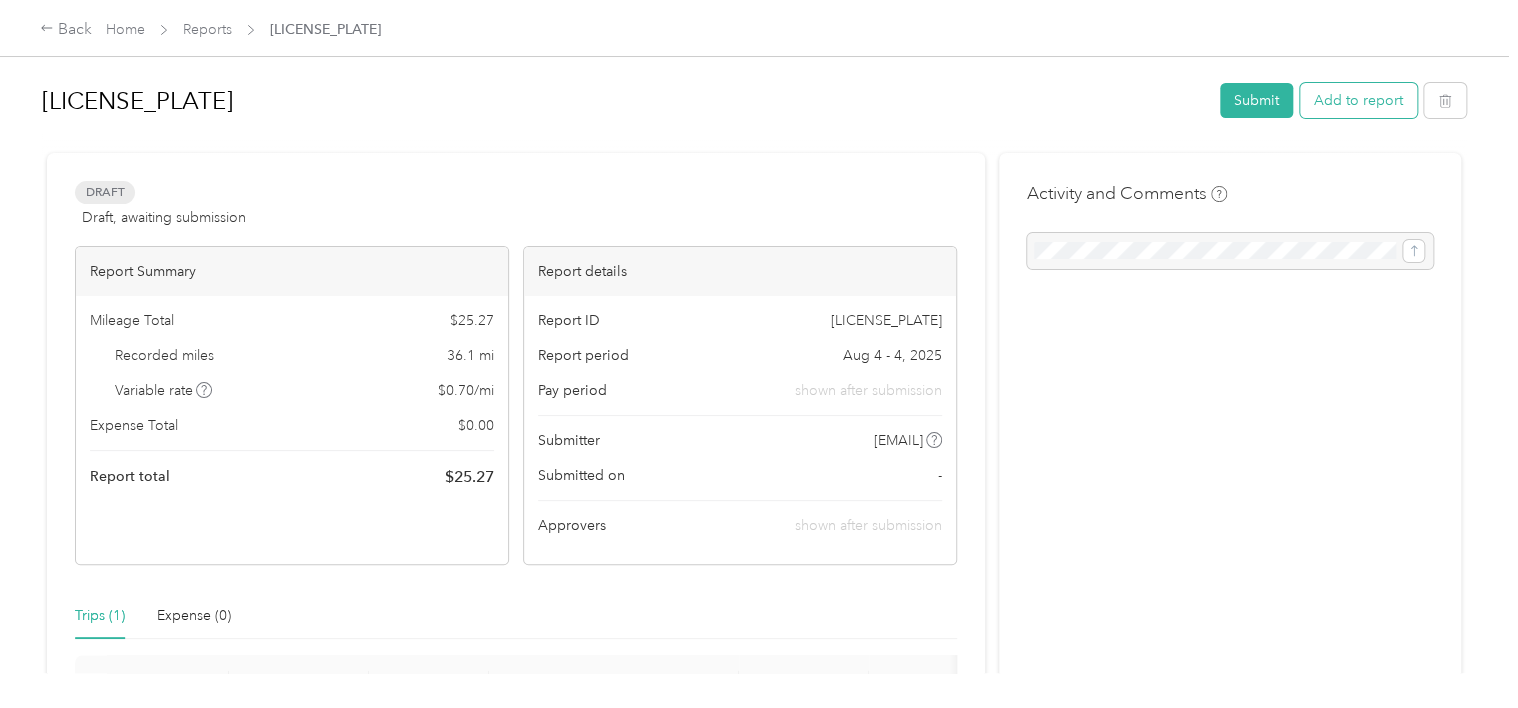 click on "Add to report" at bounding box center (1358, 100) 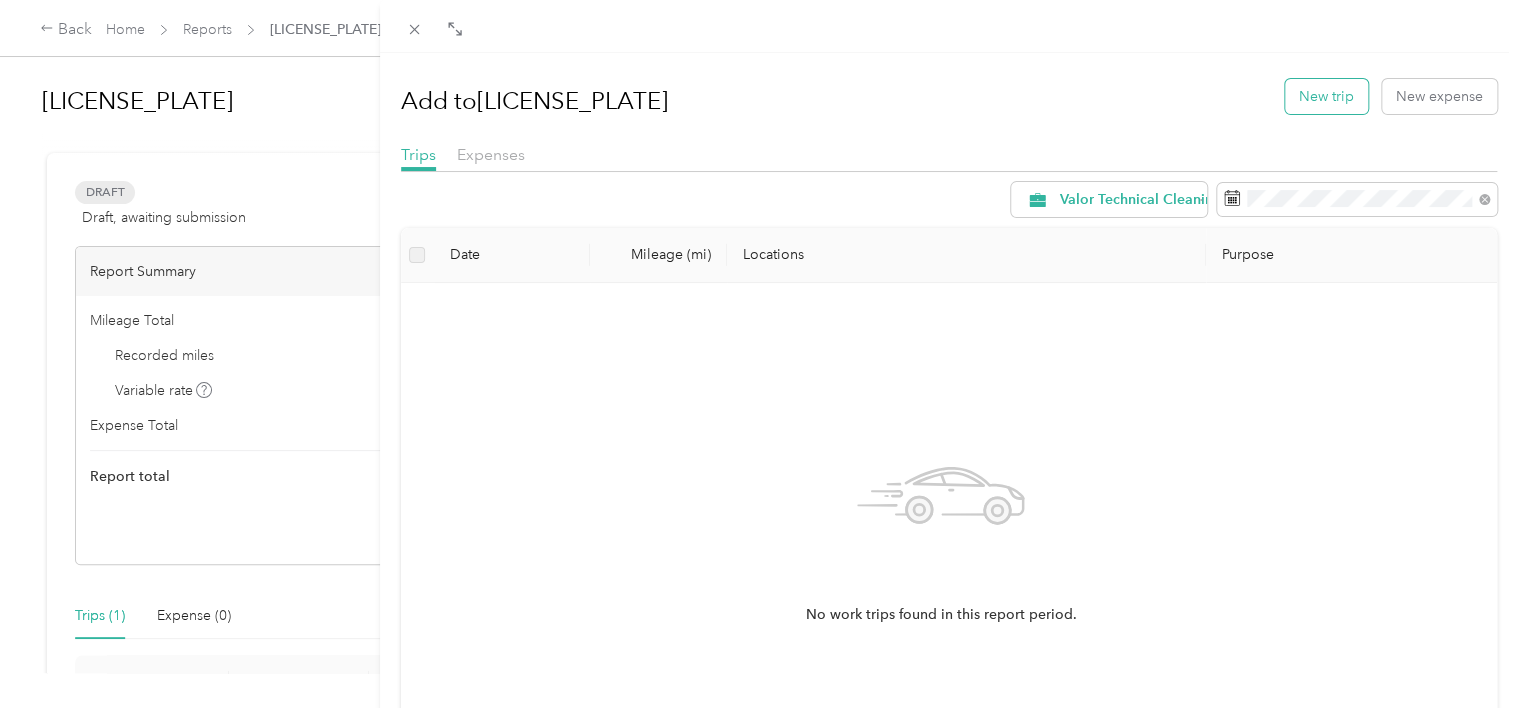 click on "New trip" at bounding box center [1326, 96] 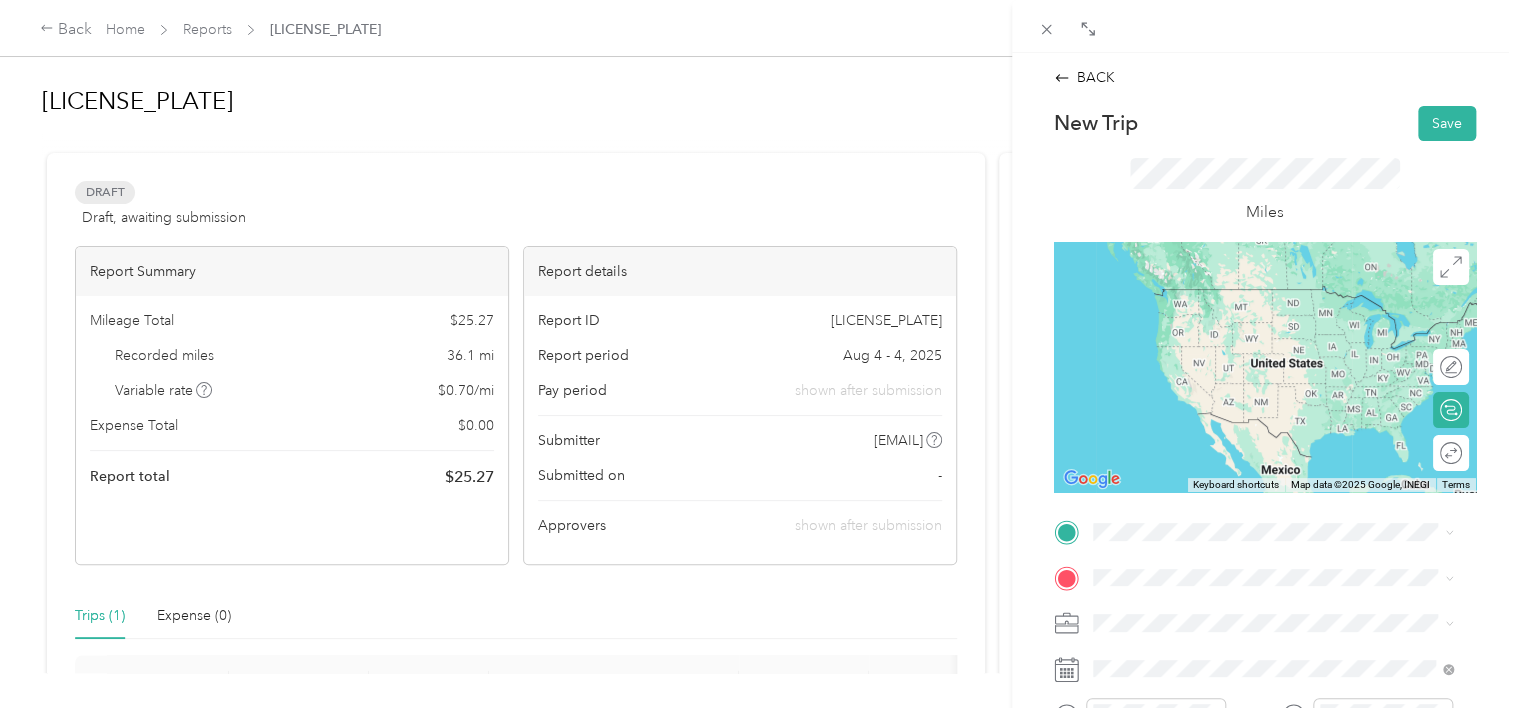 click on "[NUMBER] [STREET]
[CITY], [STATE] [POSTAL_CODE], [COUNTRY]" at bounding box center (1273, 287) 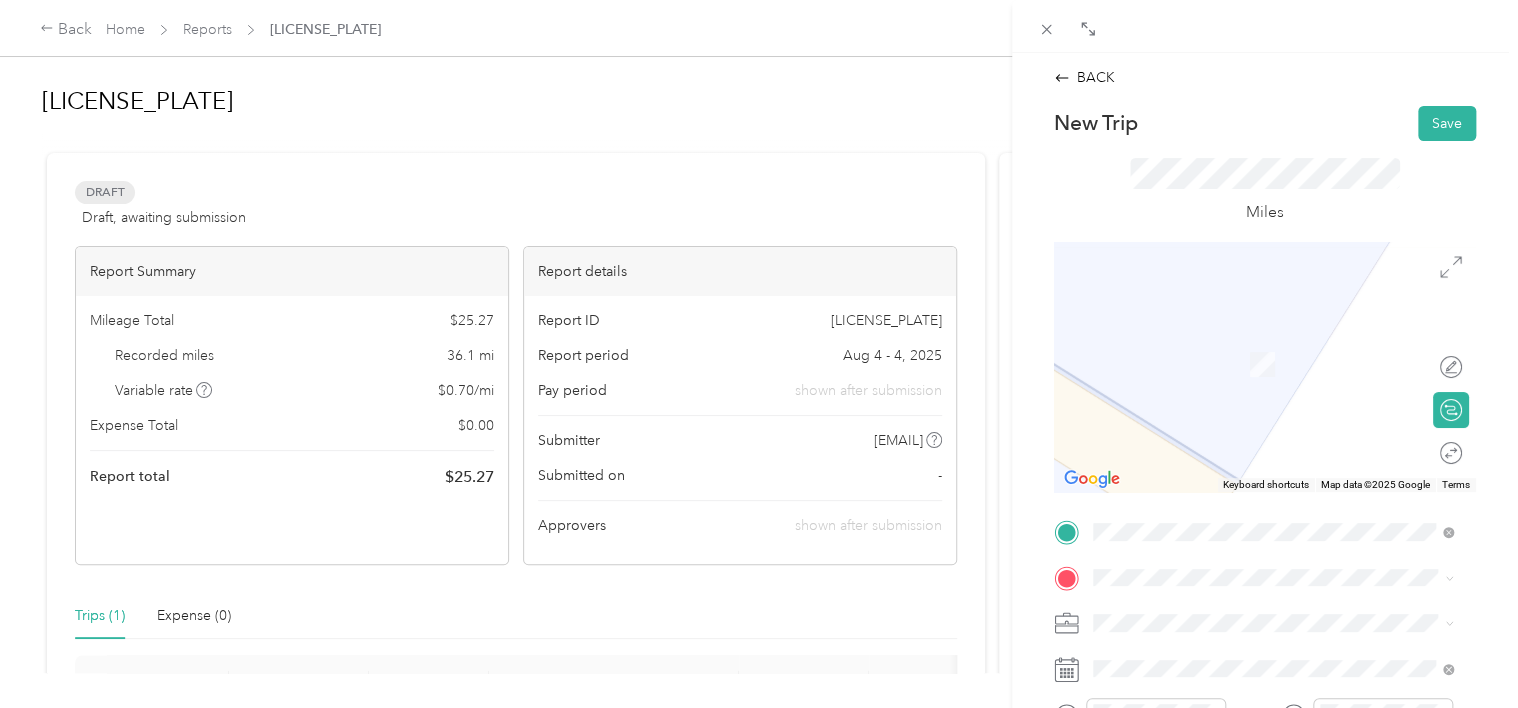 click on "[NUMBER] [STREET]
[CITY], [STATE] [POSTAL_CODE], [COUNTRY]" at bounding box center [1274, 340] 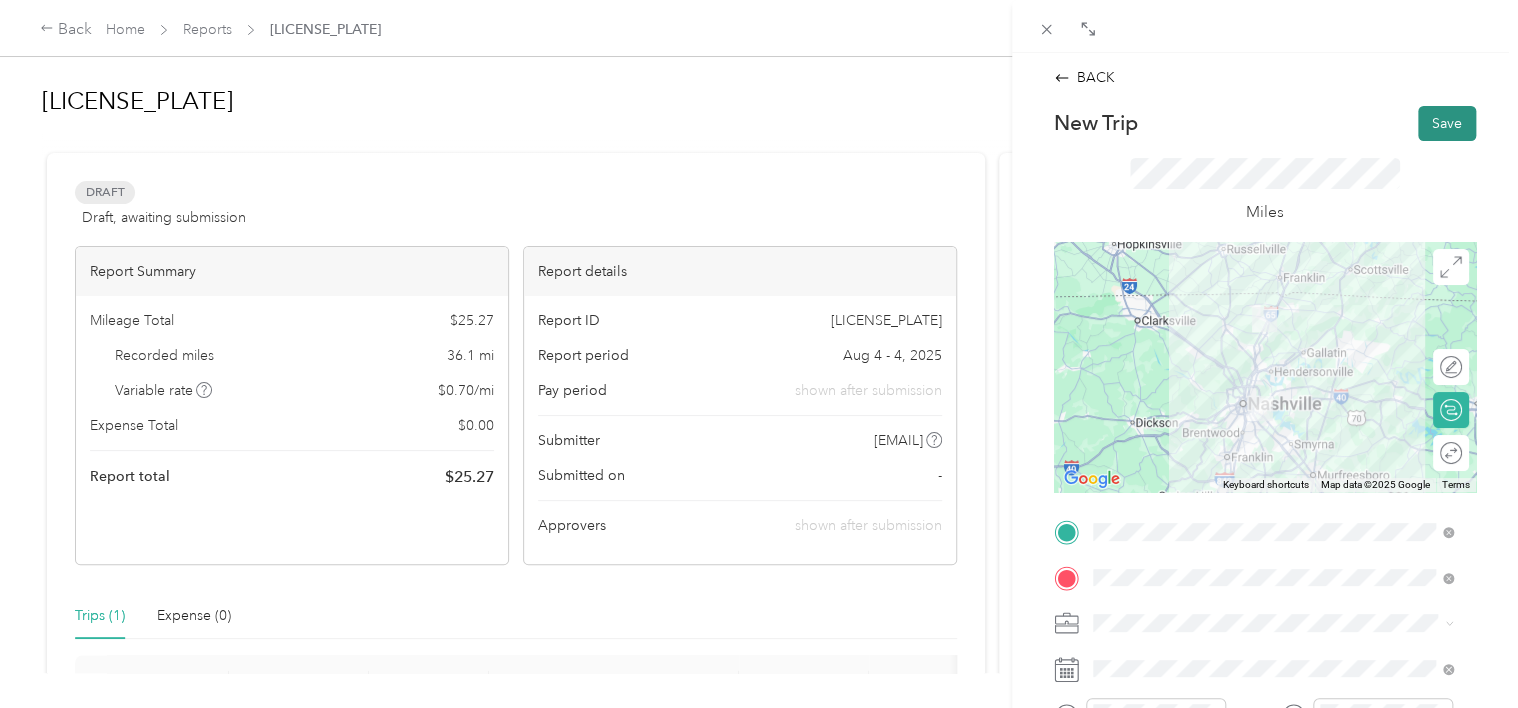click on "Save" at bounding box center (1447, 123) 